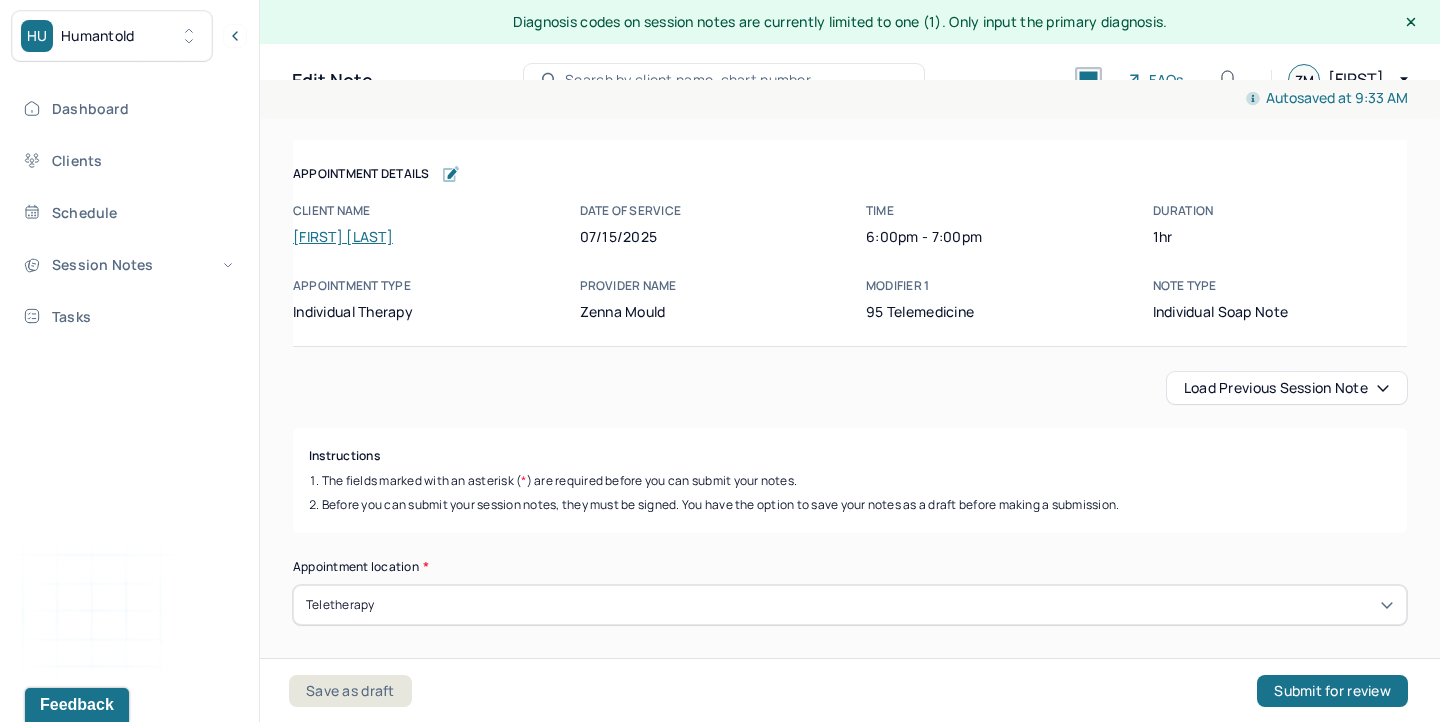 scroll, scrollTop: 0, scrollLeft: 0, axis: both 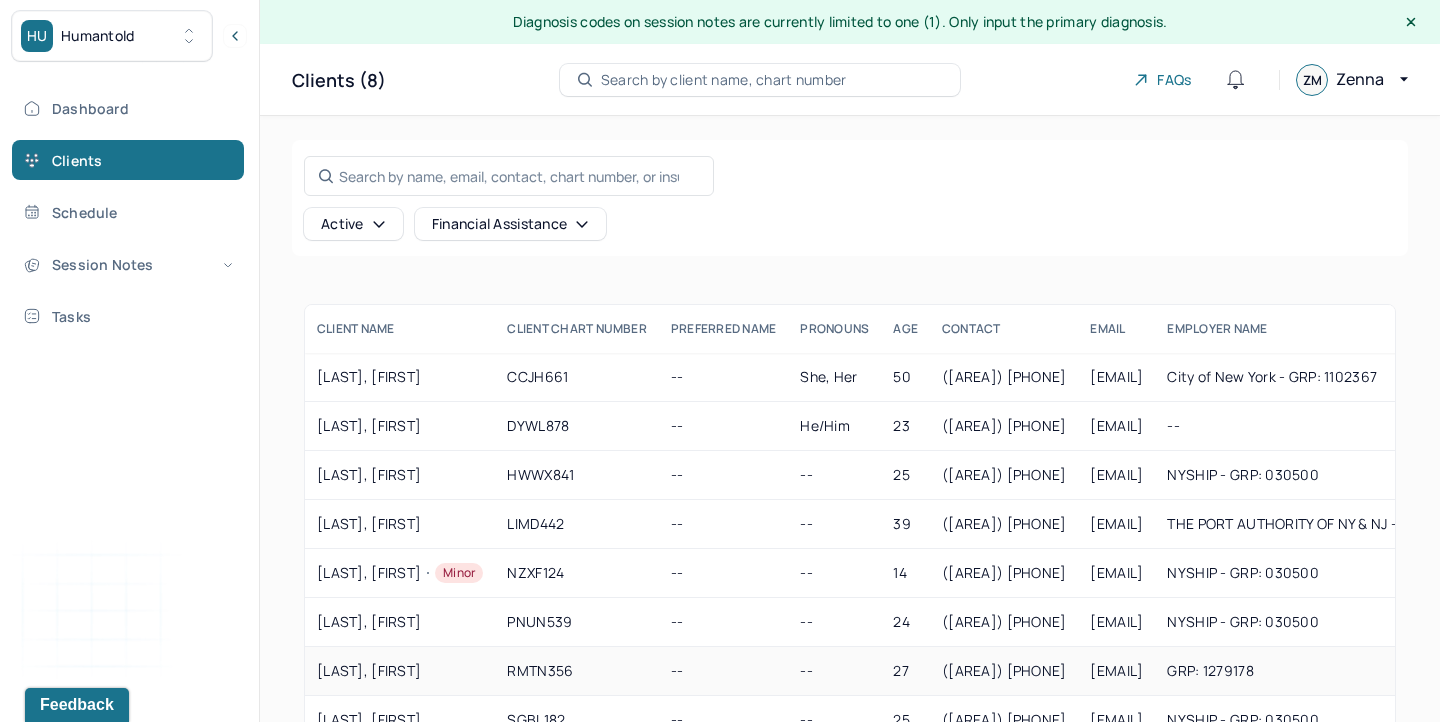 click on "[LAST], [FIRST]" at bounding box center (400, 671) 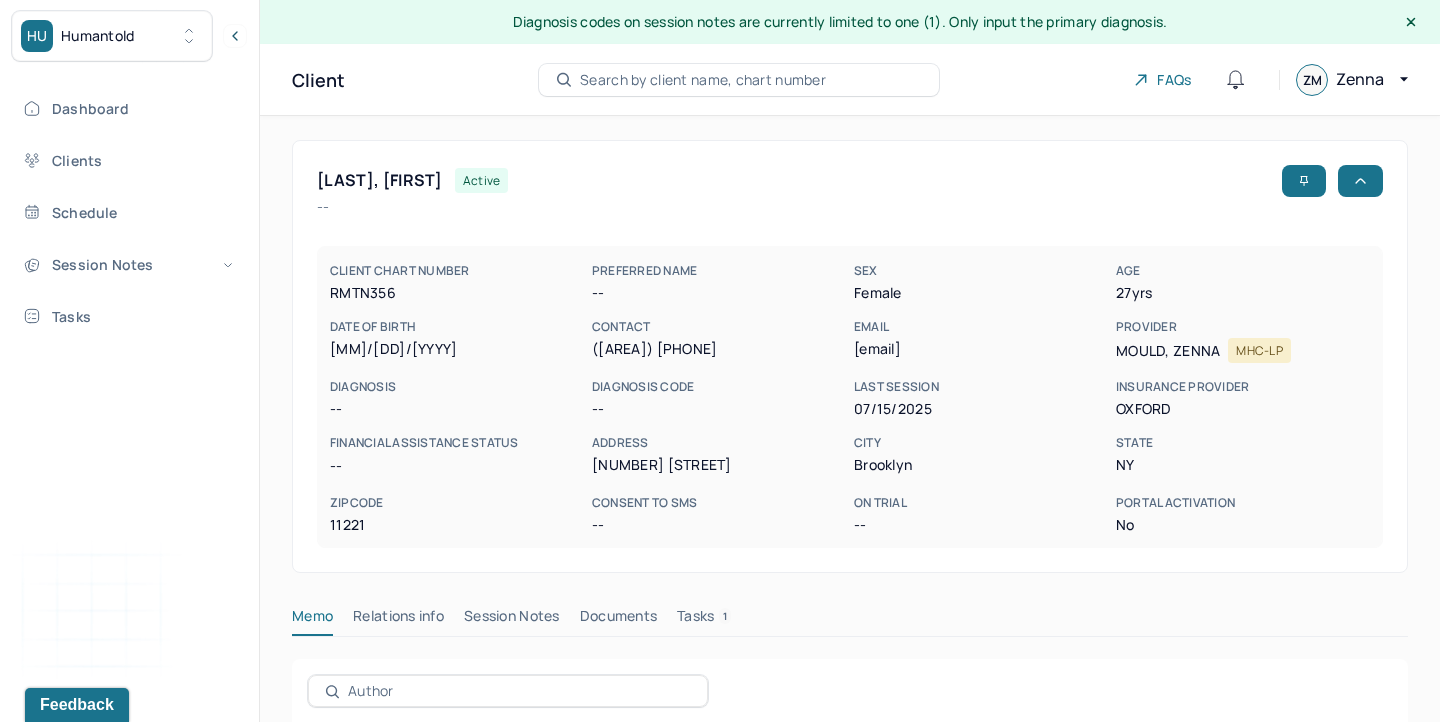 scroll, scrollTop: 379, scrollLeft: 0, axis: vertical 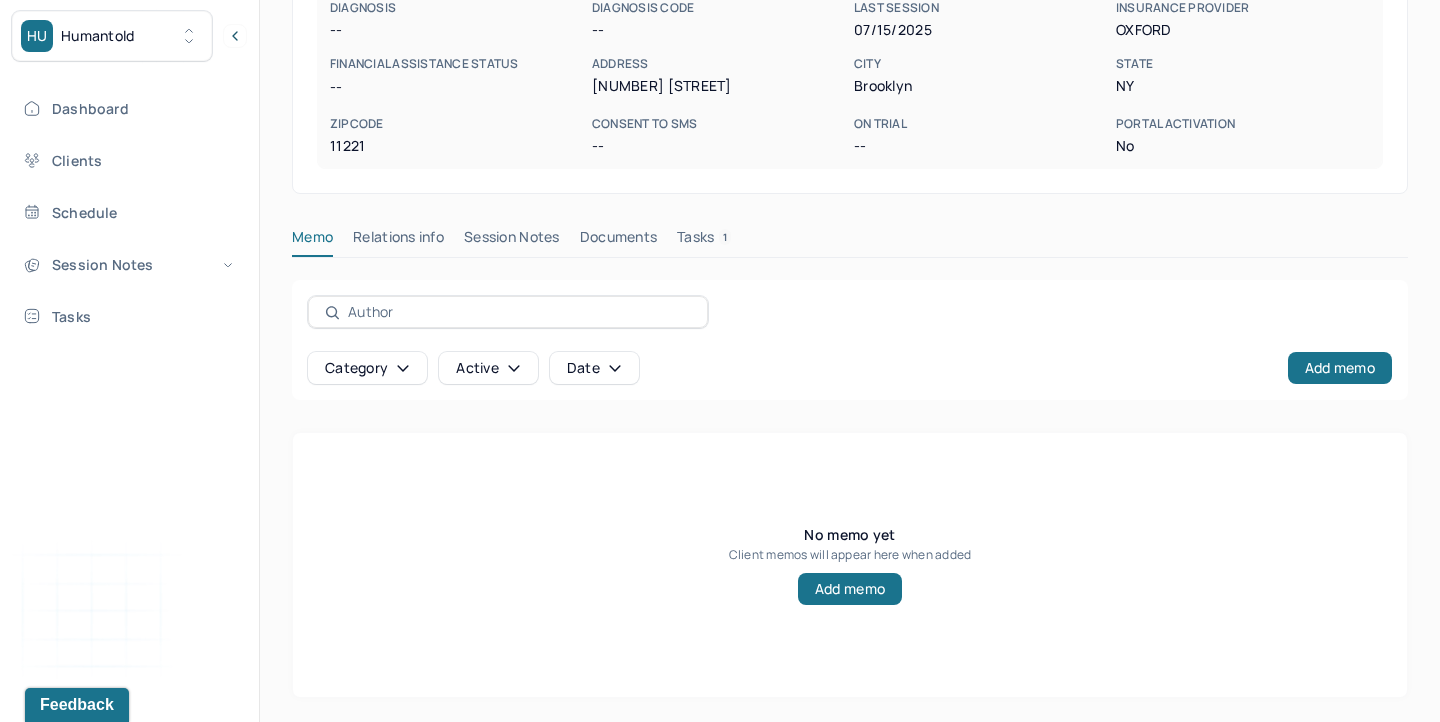 click on "Session Notes" at bounding box center (512, 241) 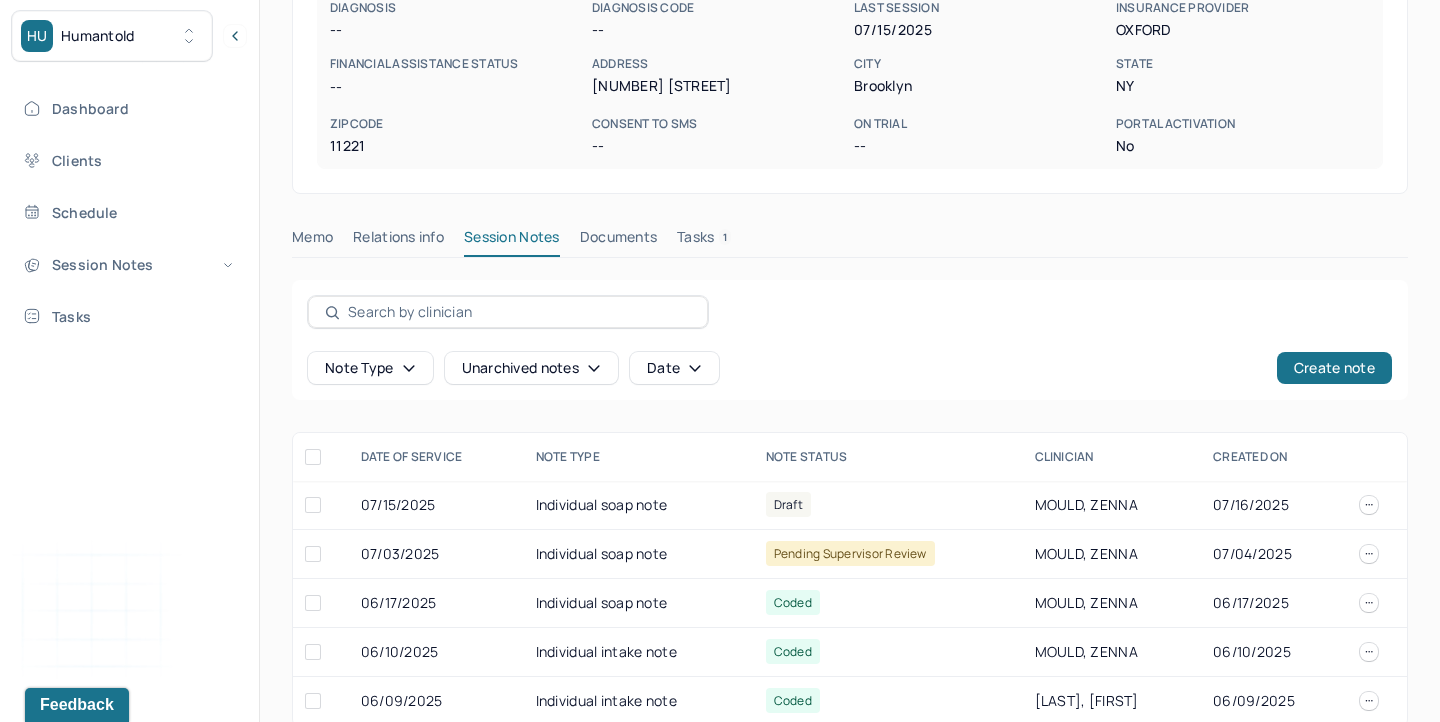 scroll, scrollTop: 408, scrollLeft: 0, axis: vertical 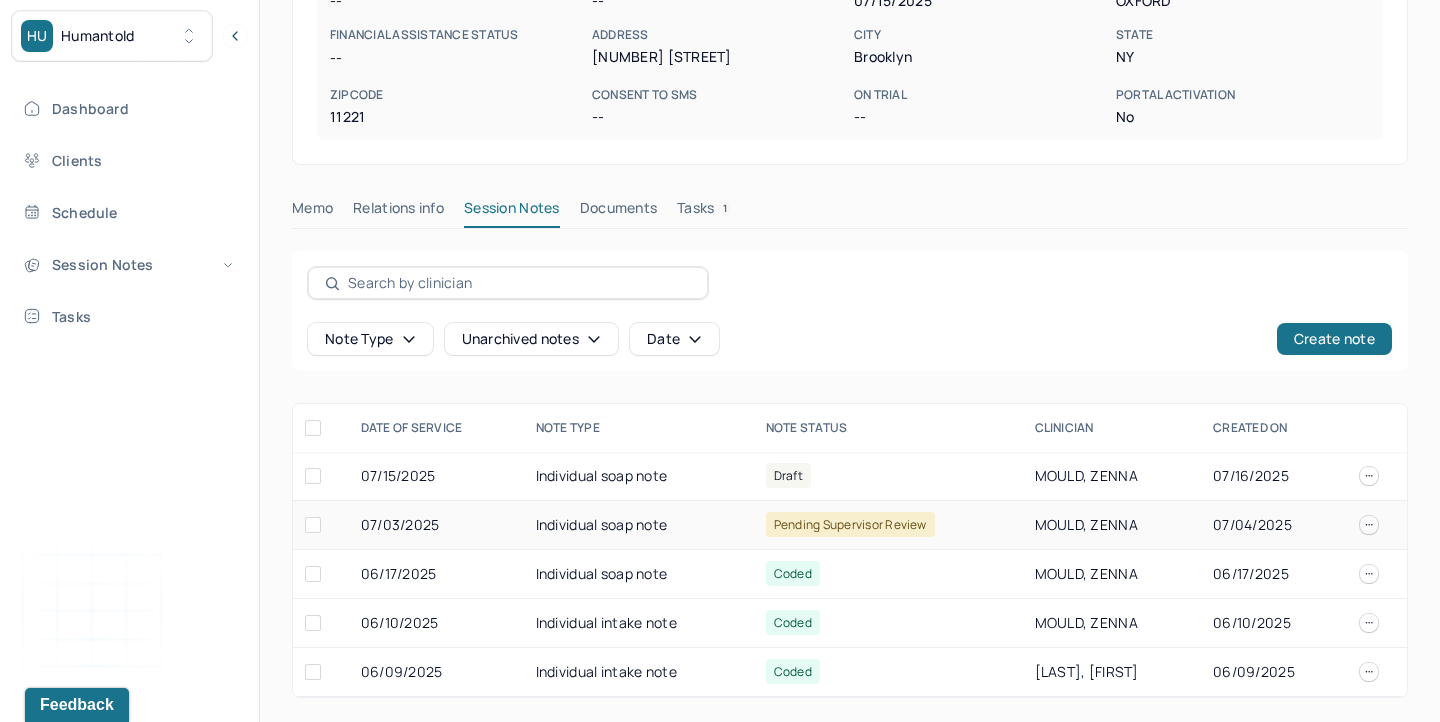click on "Individual soap note" at bounding box center [639, 525] 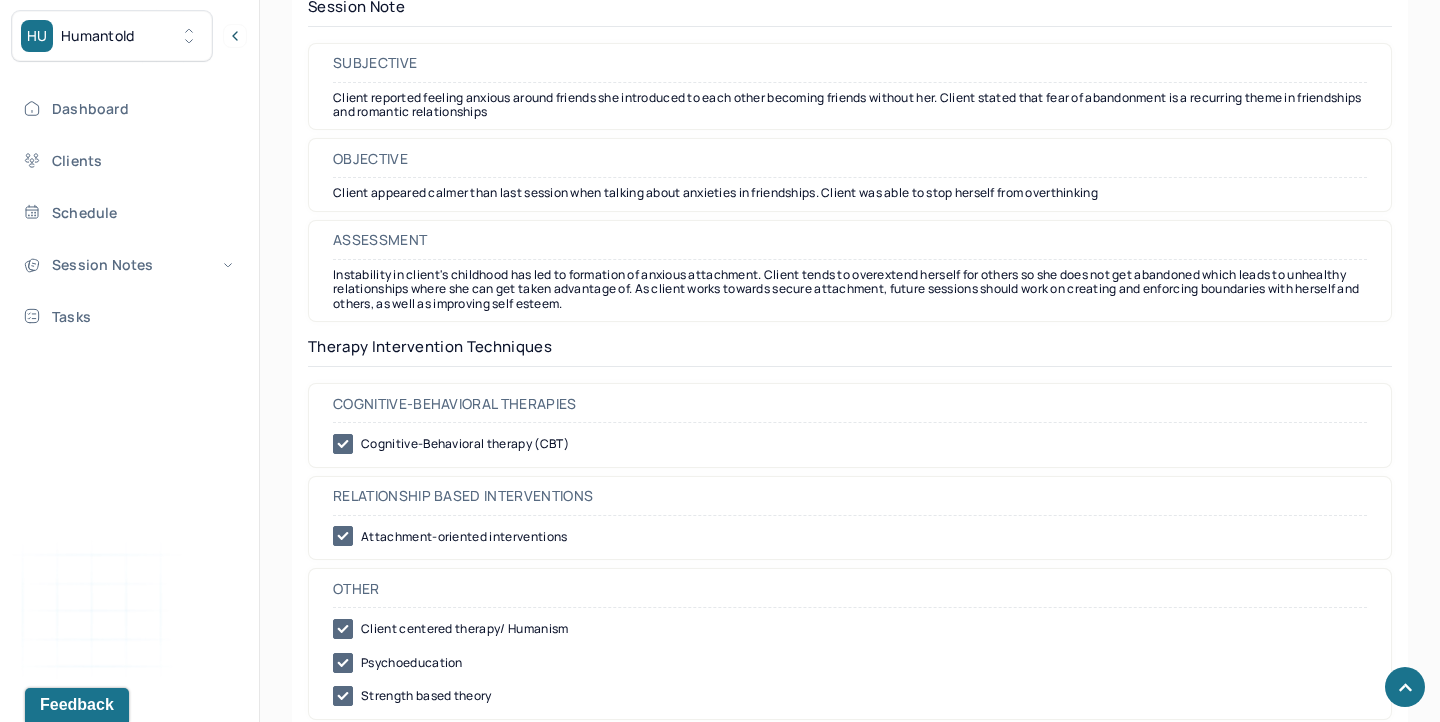 scroll, scrollTop: 1833, scrollLeft: 0, axis: vertical 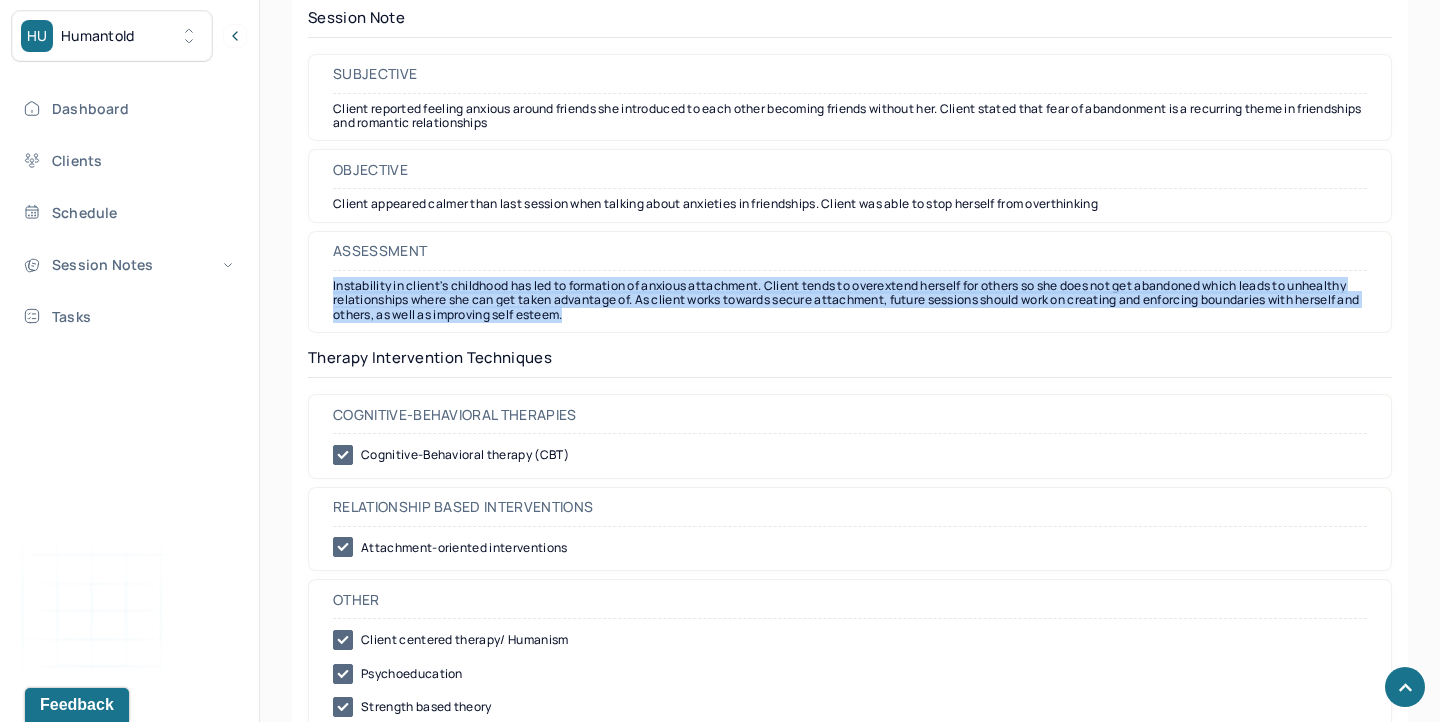 drag, startPoint x: 332, startPoint y: 288, endPoint x: 716, endPoint y: 317, distance: 385.0935 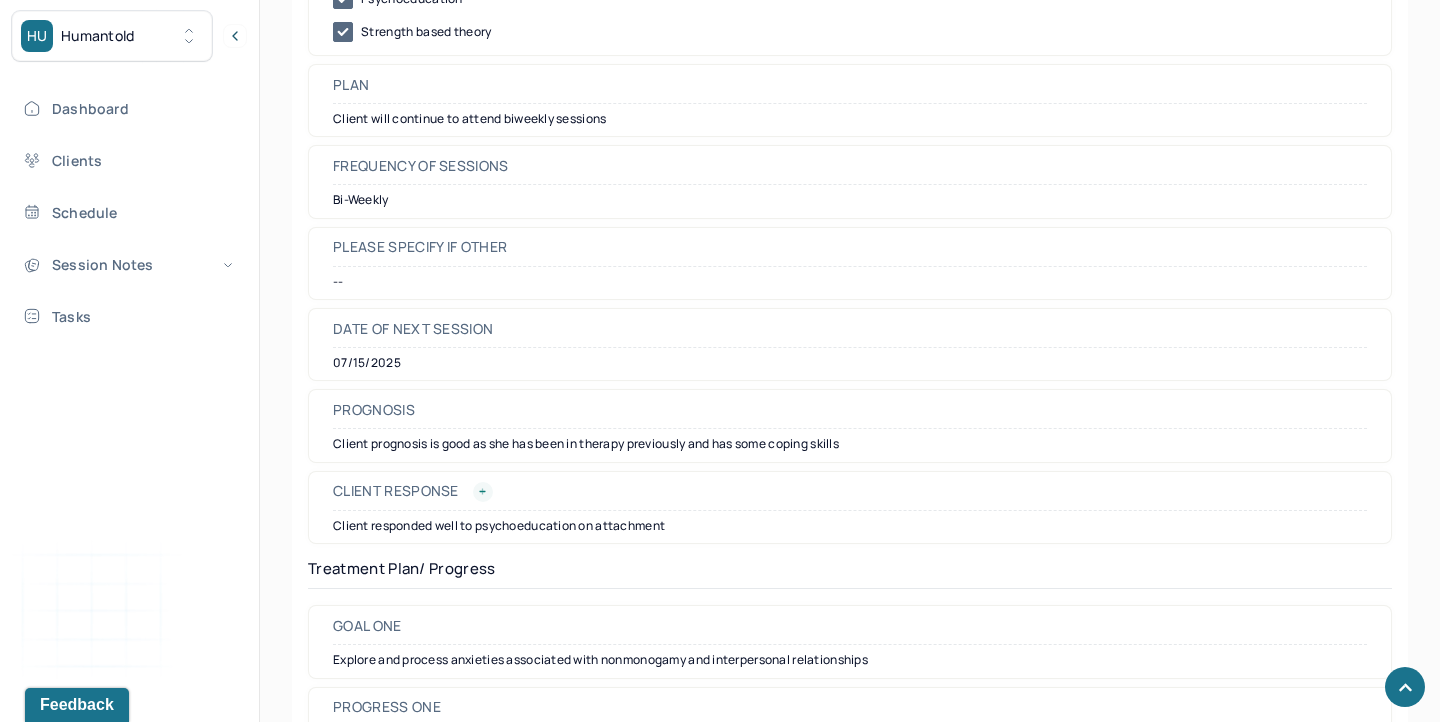 scroll, scrollTop: 2512, scrollLeft: 0, axis: vertical 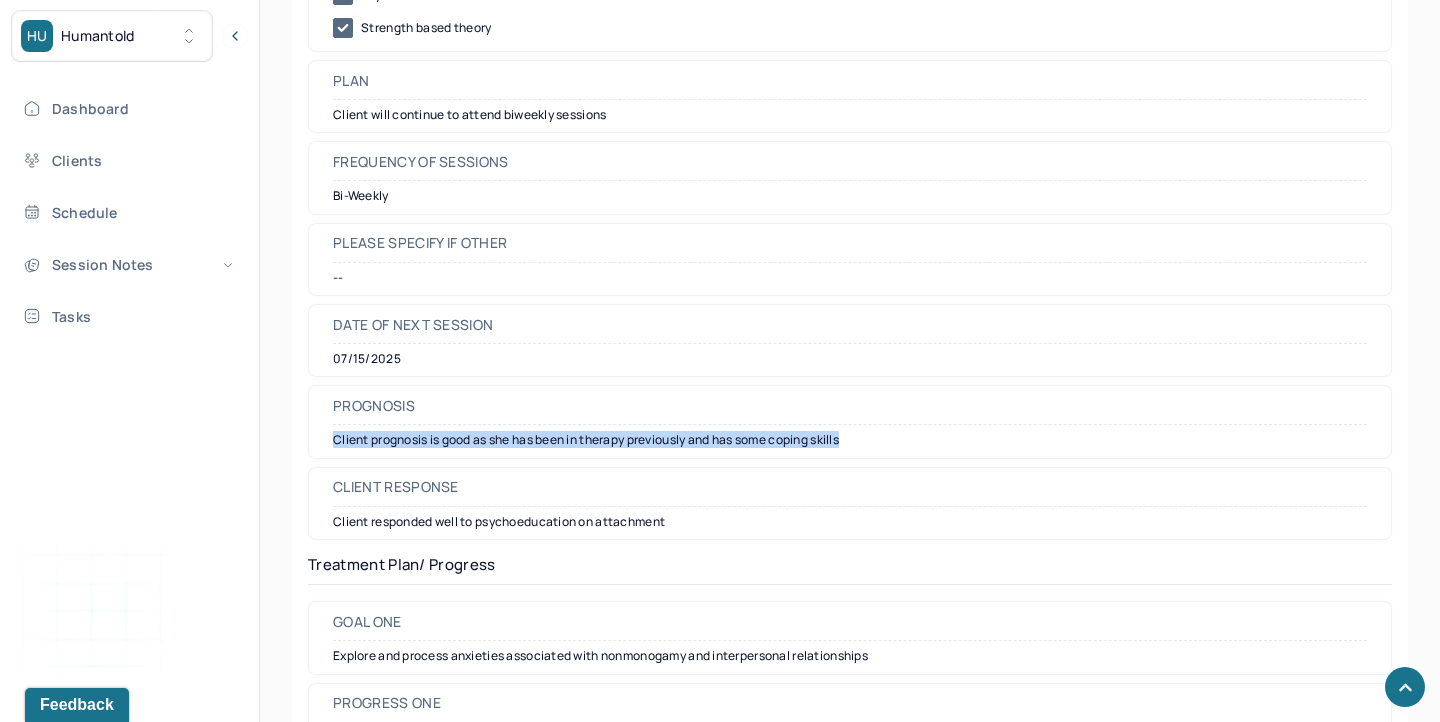 drag, startPoint x: 332, startPoint y: 443, endPoint x: 841, endPoint y: 455, distance: 509.14145 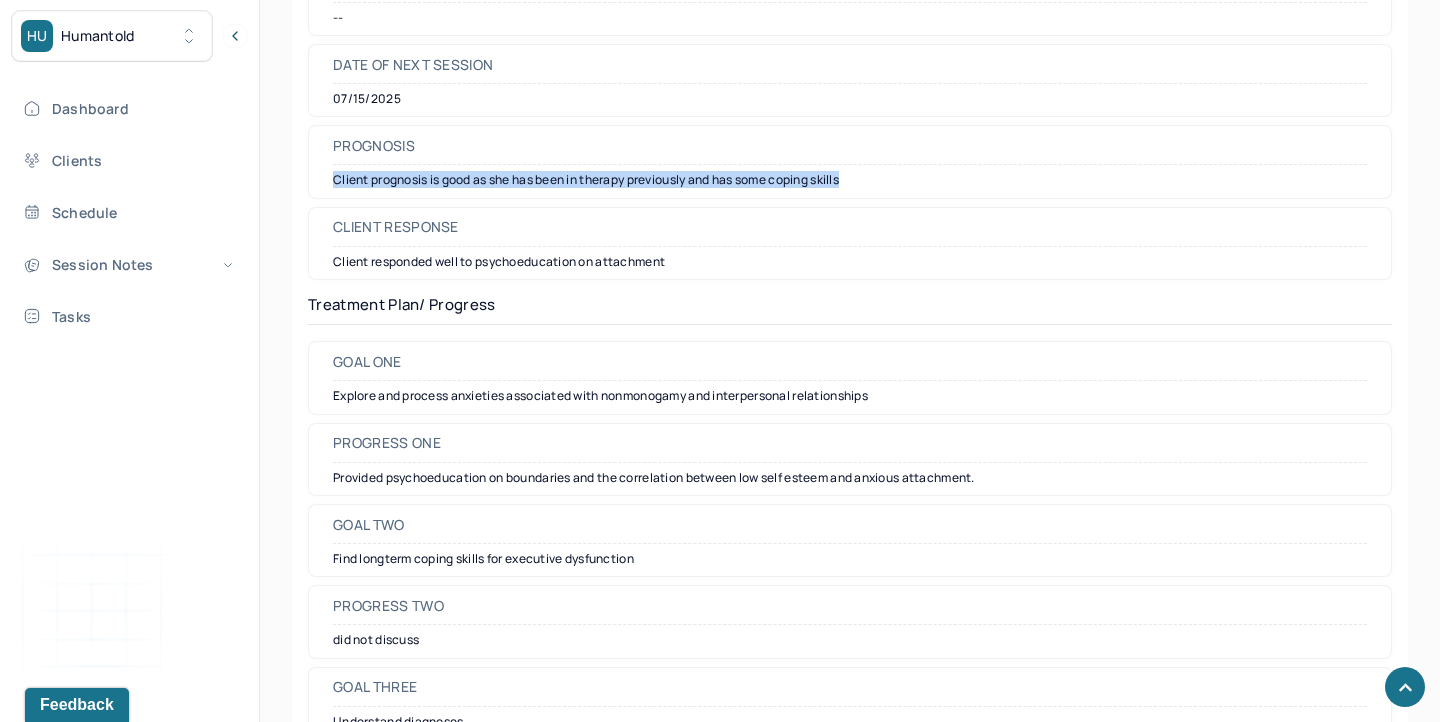 scroll, scrollTop: 2773, scrollLeft: 0, axis: vertical 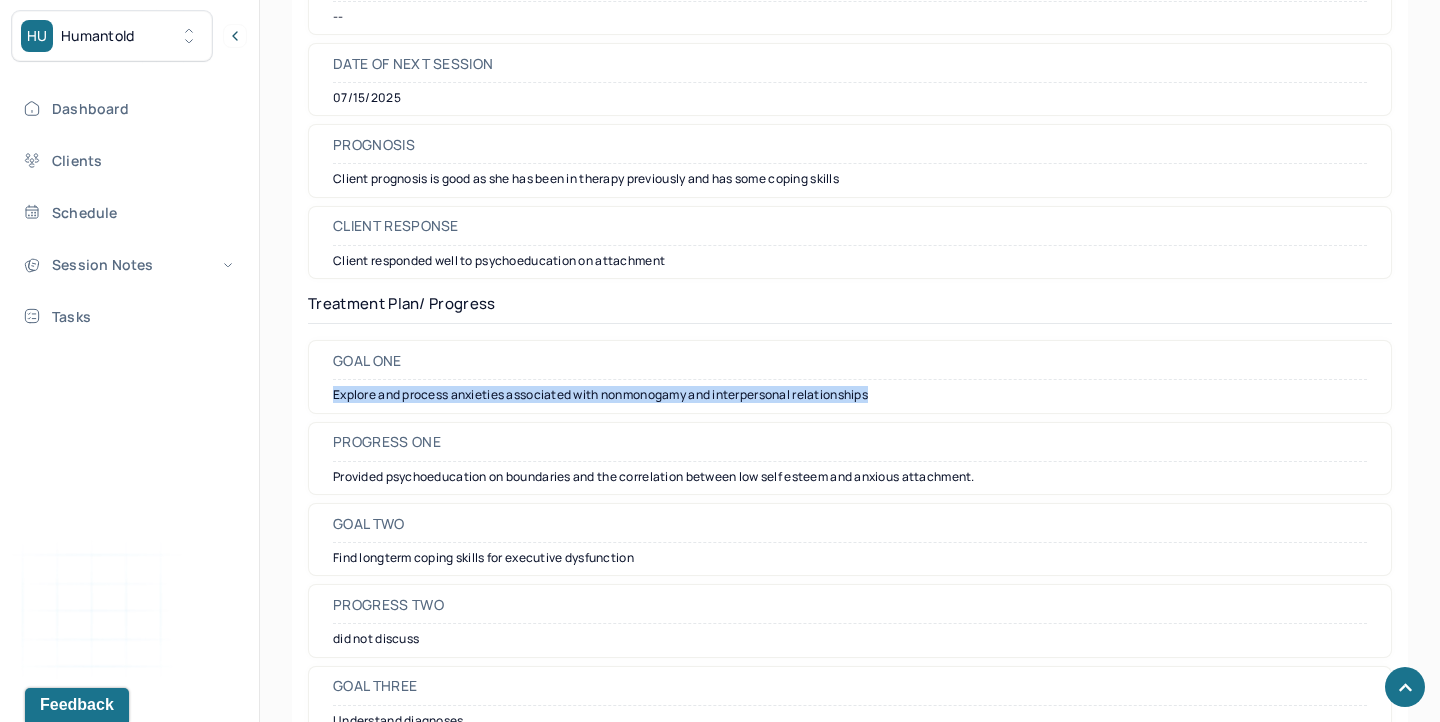 drag, startPoint x: 333, startPoint y: 394, endPoint x: 887, endPoint y: 393, distance: 554.0009 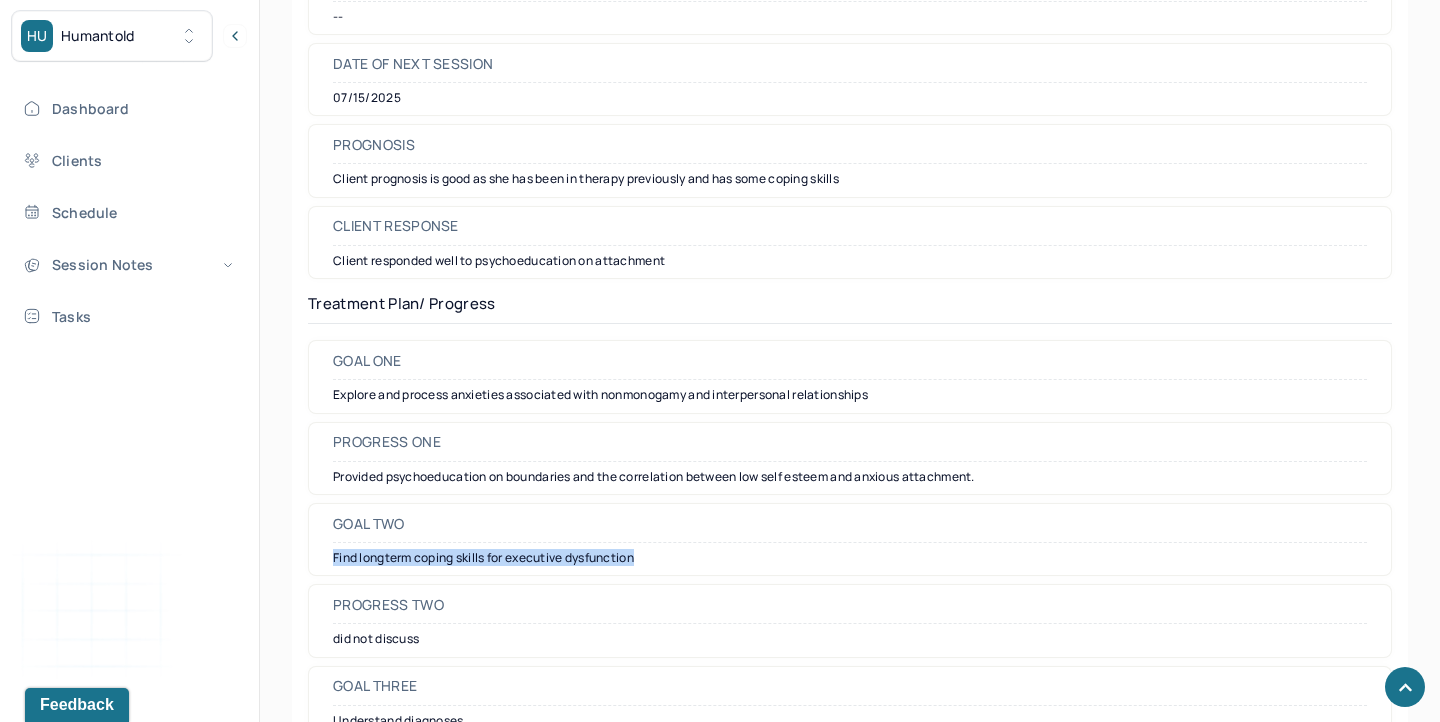 drag, startPoint x: 335, startPoint y: 559, endPoint x: 641, endPoint y: 565, distance: 306.0588 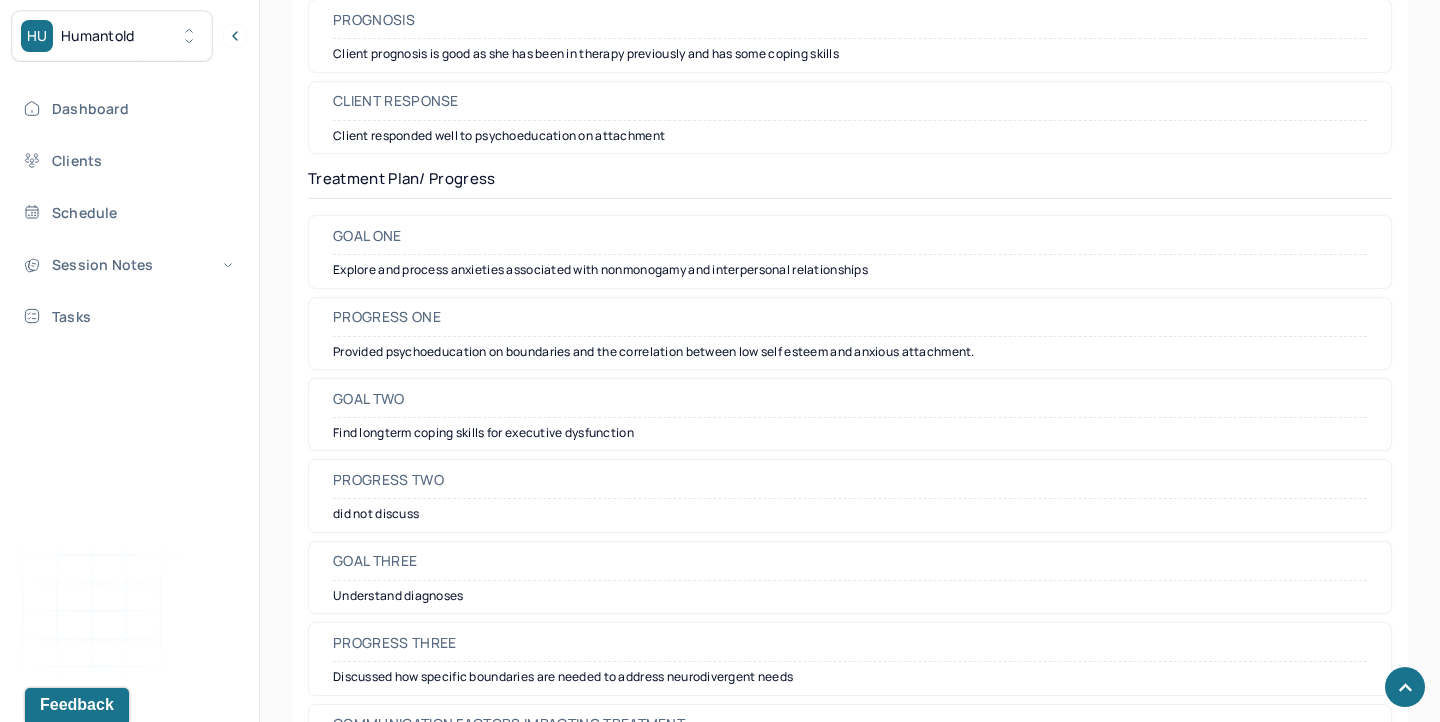 click on "Progress two did not discuss" at bounding box center (850, 495) 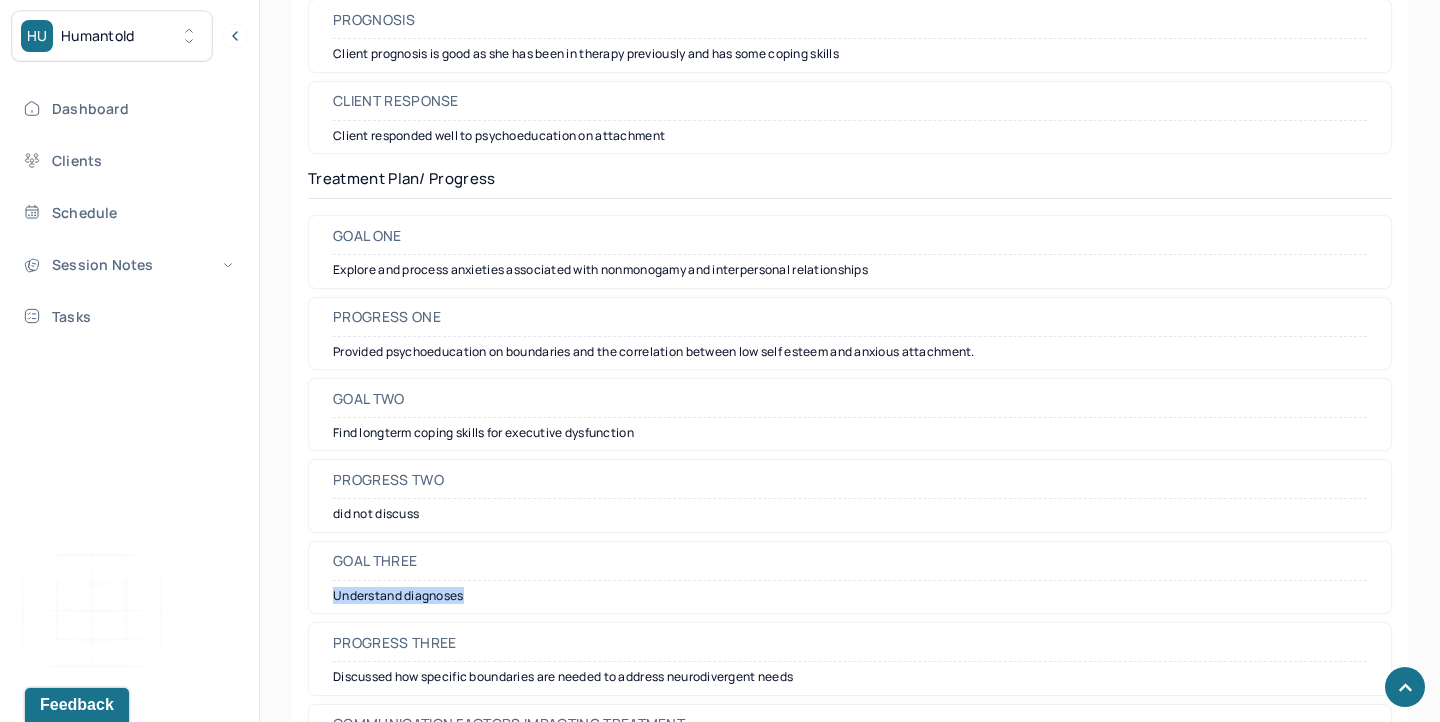 drag, startPoint x: 333, startPoint y: 597, endPoint x: 476, endPoint y: 610, distance: 143.58969 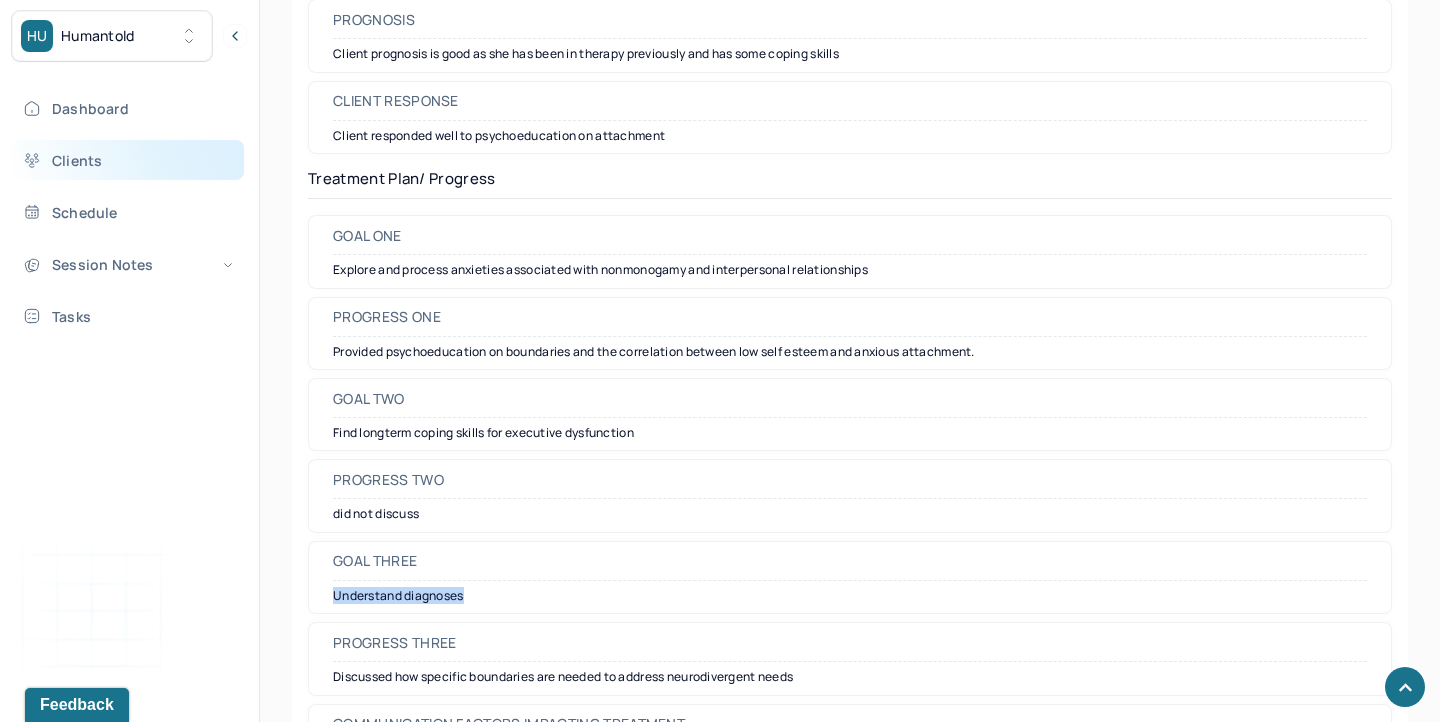 click on "Clients" at bounding box center (128, 160) 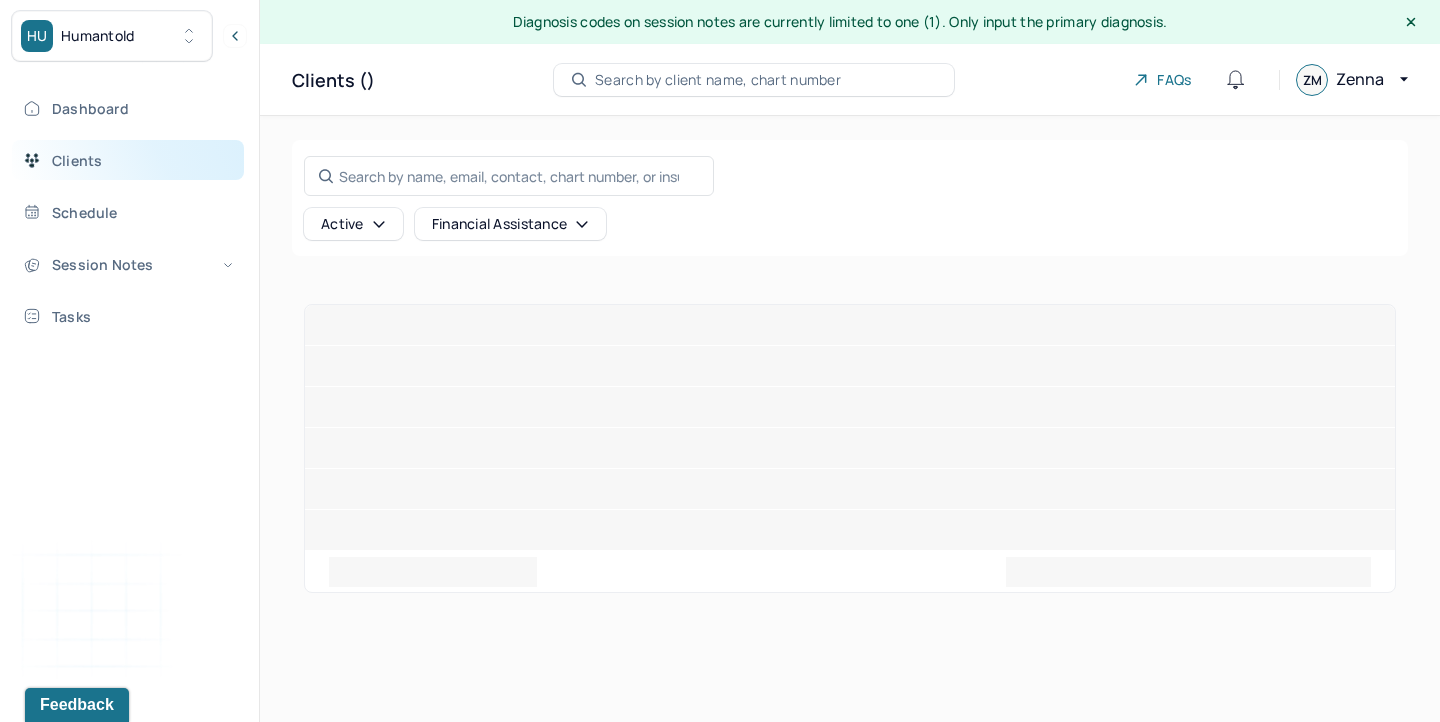 scroll, scrollTop: 0, scrollLeft: 0, axis: both 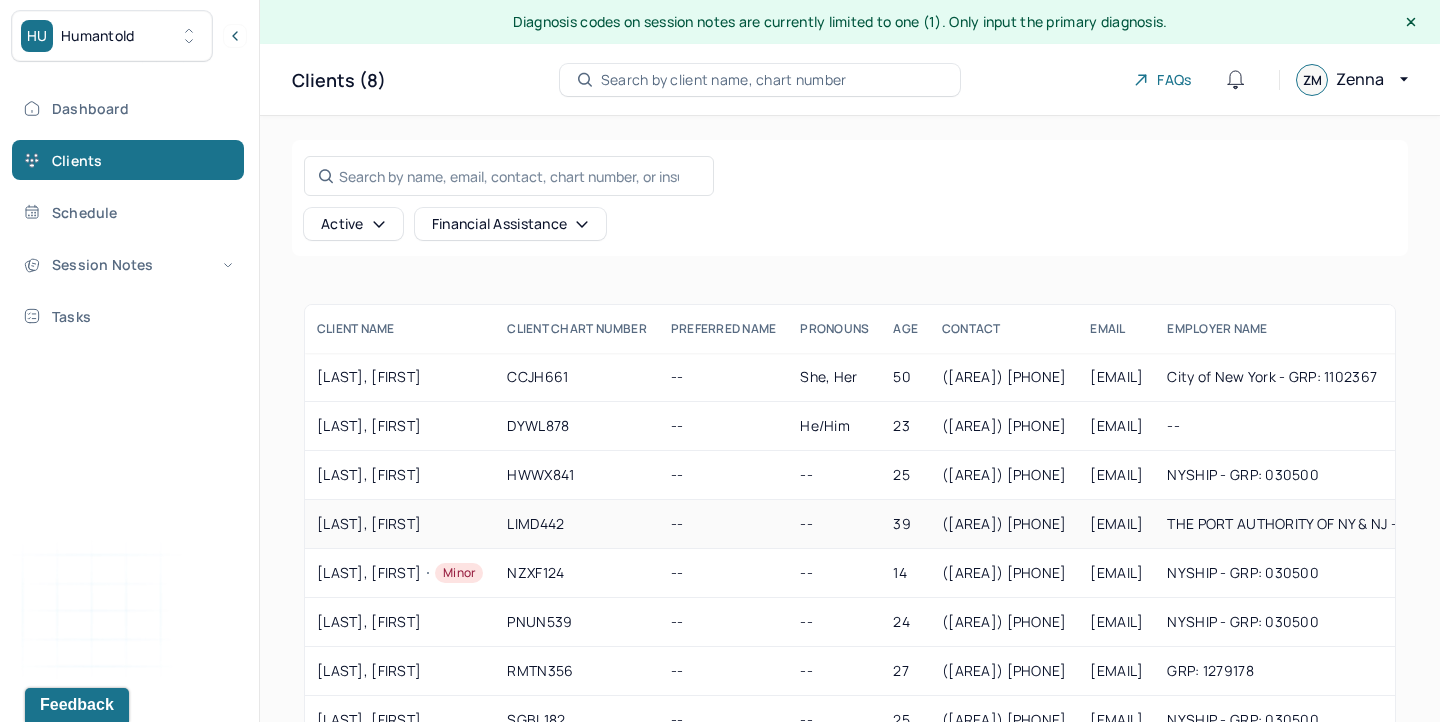 click on "[LAST], [FIRST]" at bounding box center [400, 524] 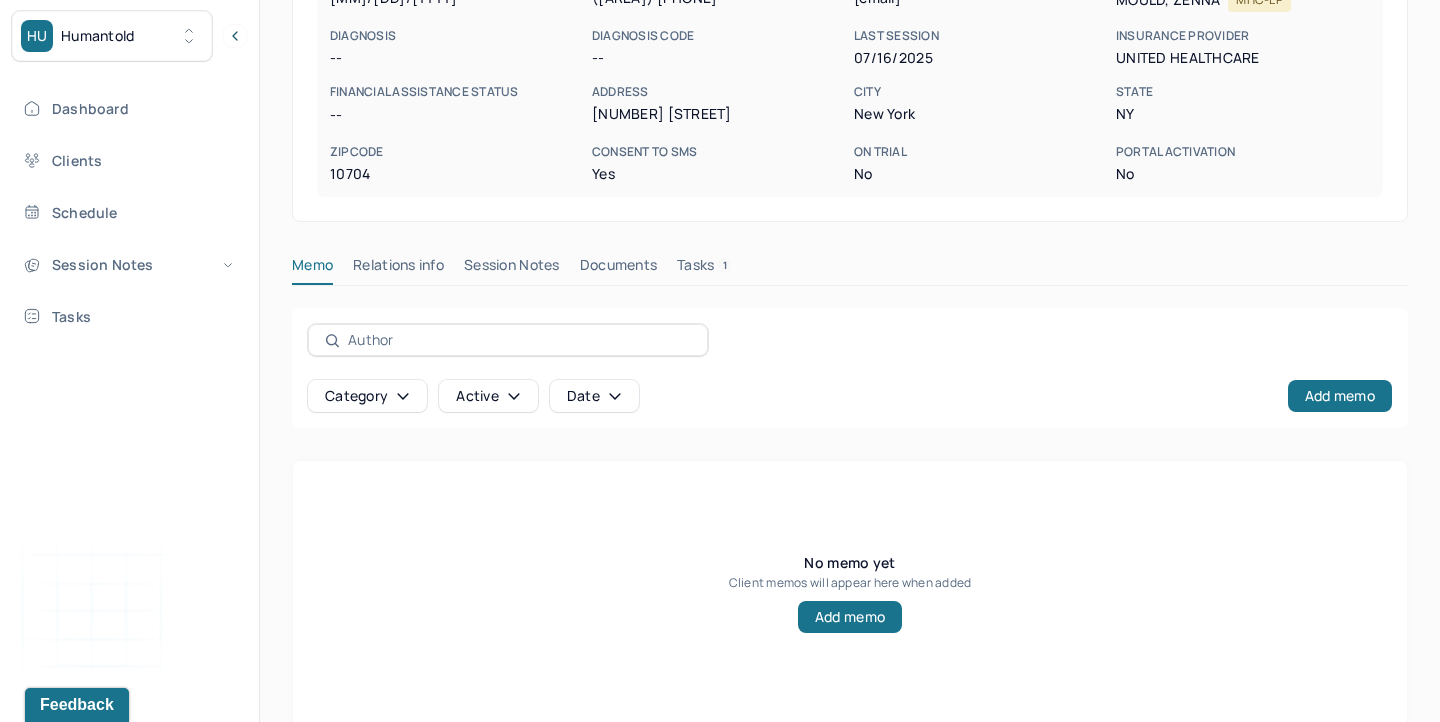 scroll, scrollTop: 361, scrollLeft: 0, axis: vertical 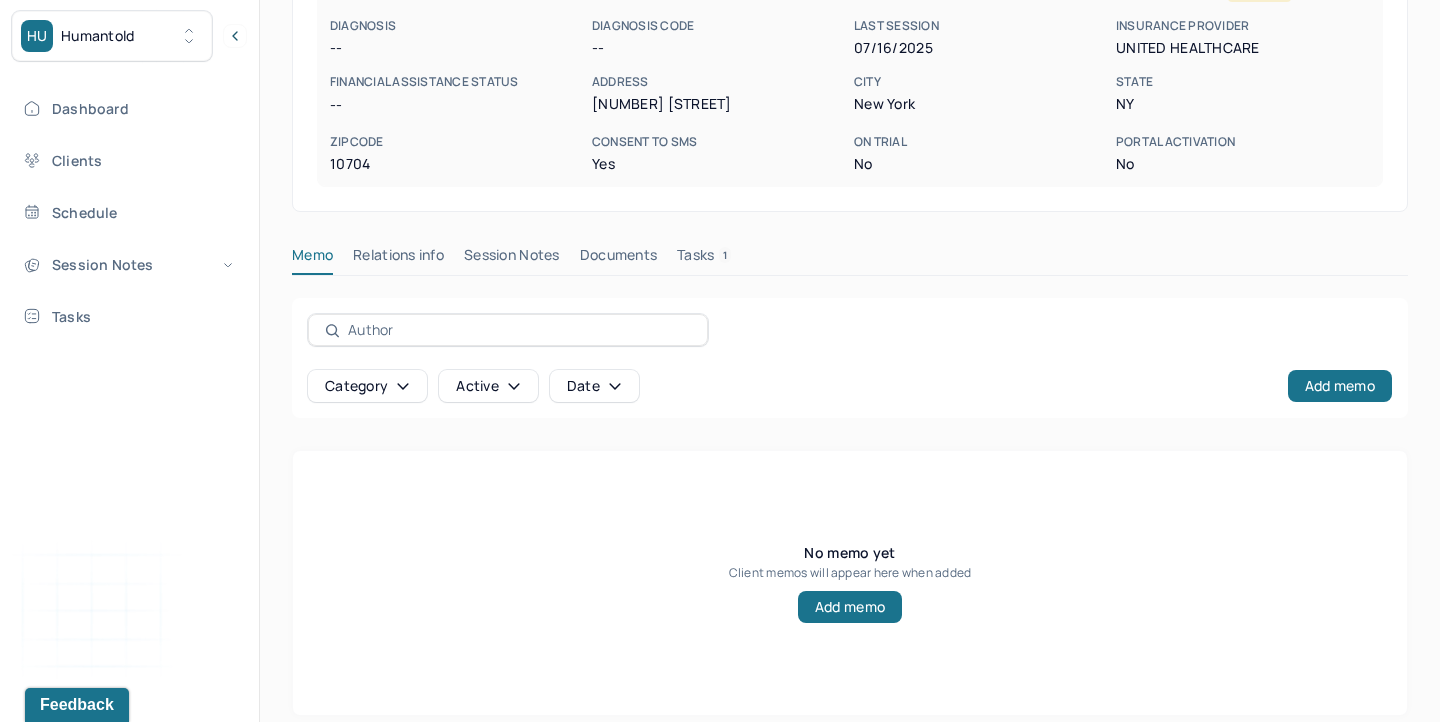 click on "Session Notes" at bounding box center [512, 259] 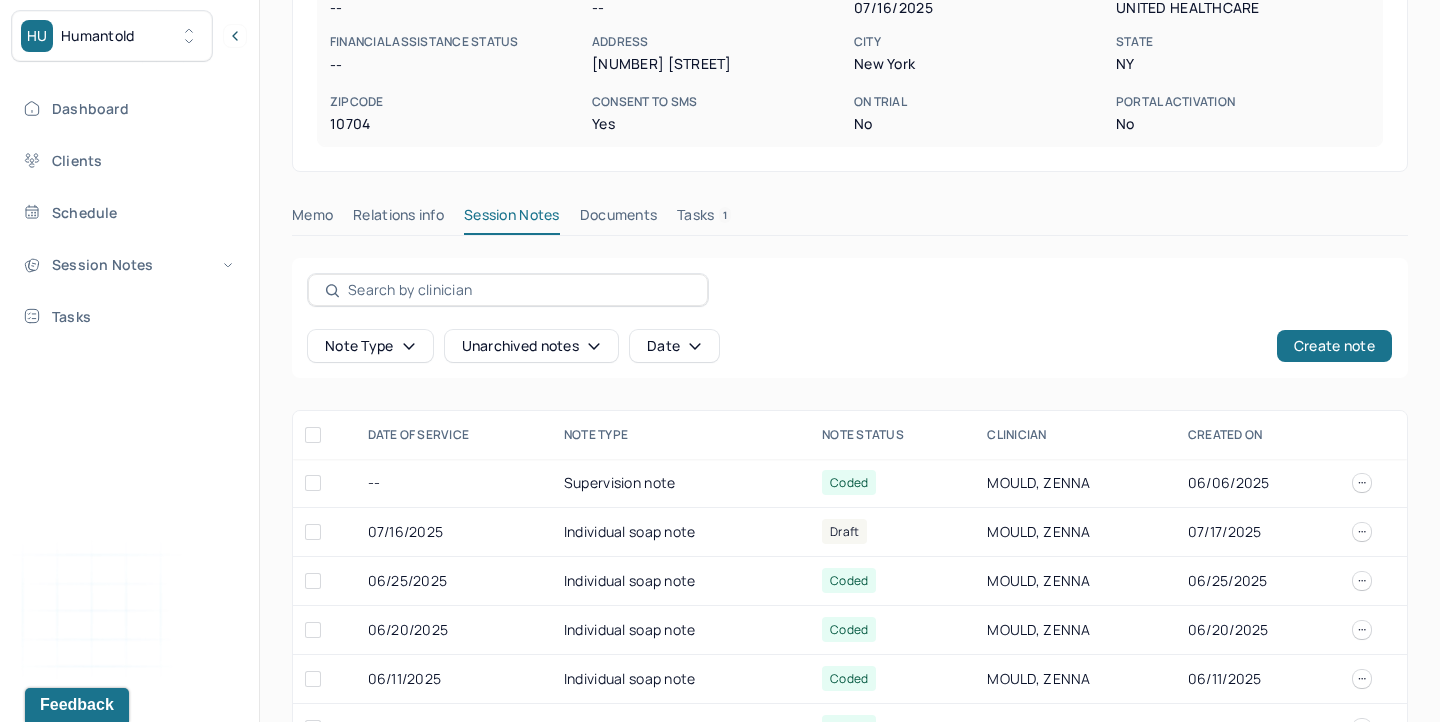 scroll, scrollTop: 403, scrollLeft: 0, axis: vertical 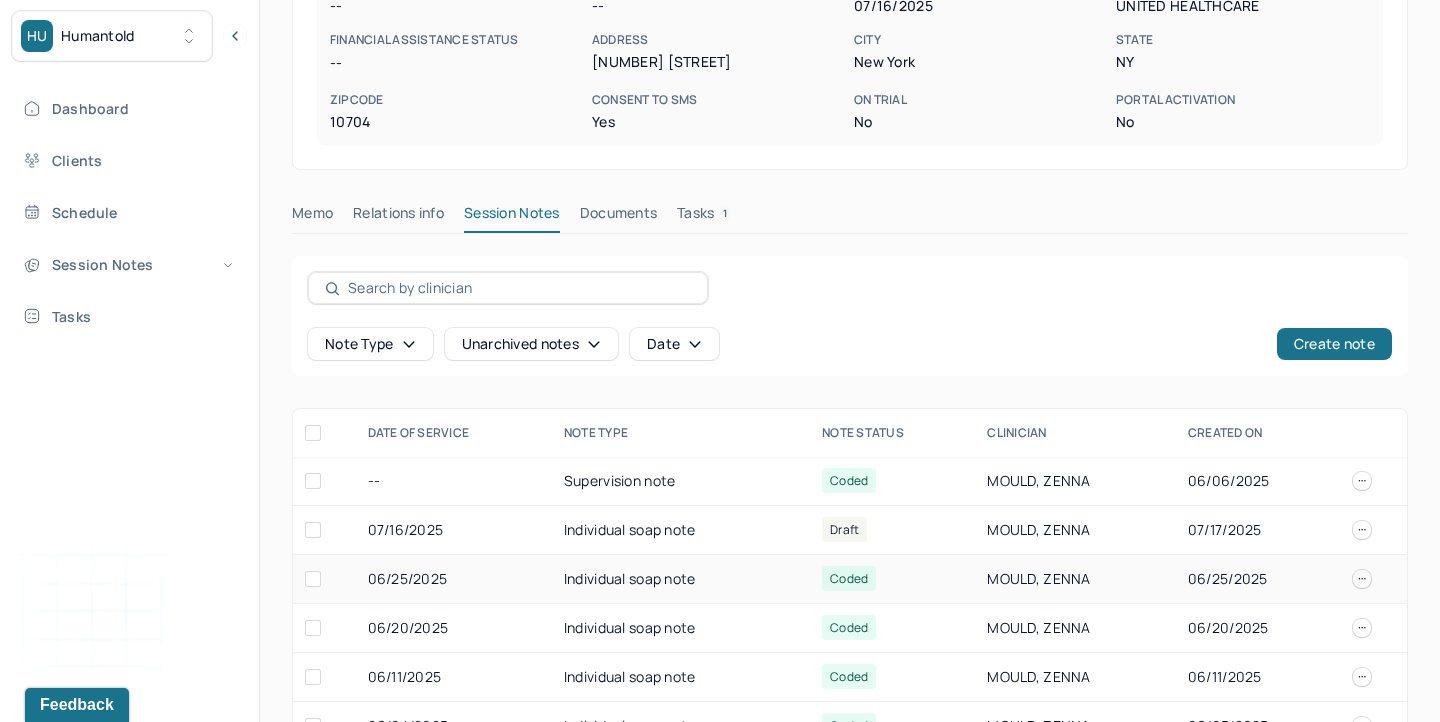 click on "06/25/2025" at bounding box center (454, 579) 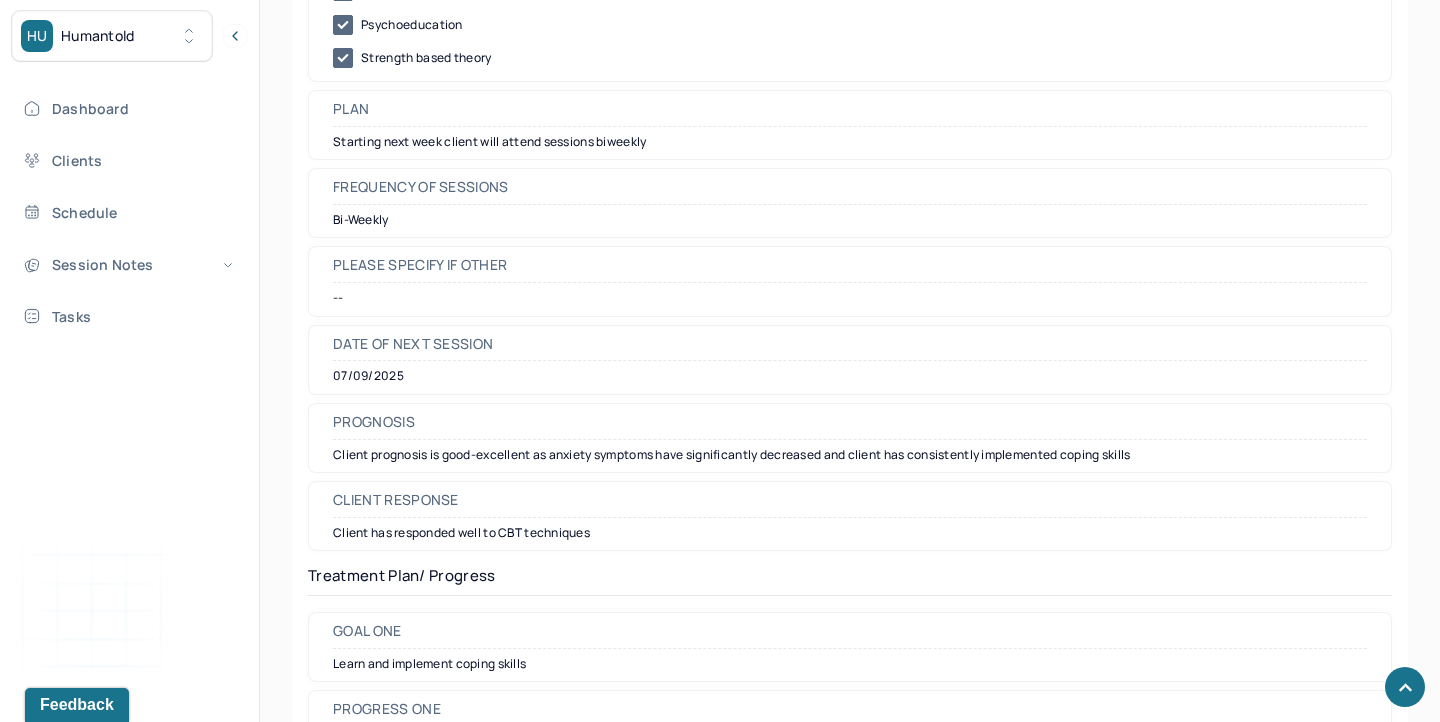 scroll, scrollTop: 2515, scrollLeft: 0, axis: vertical 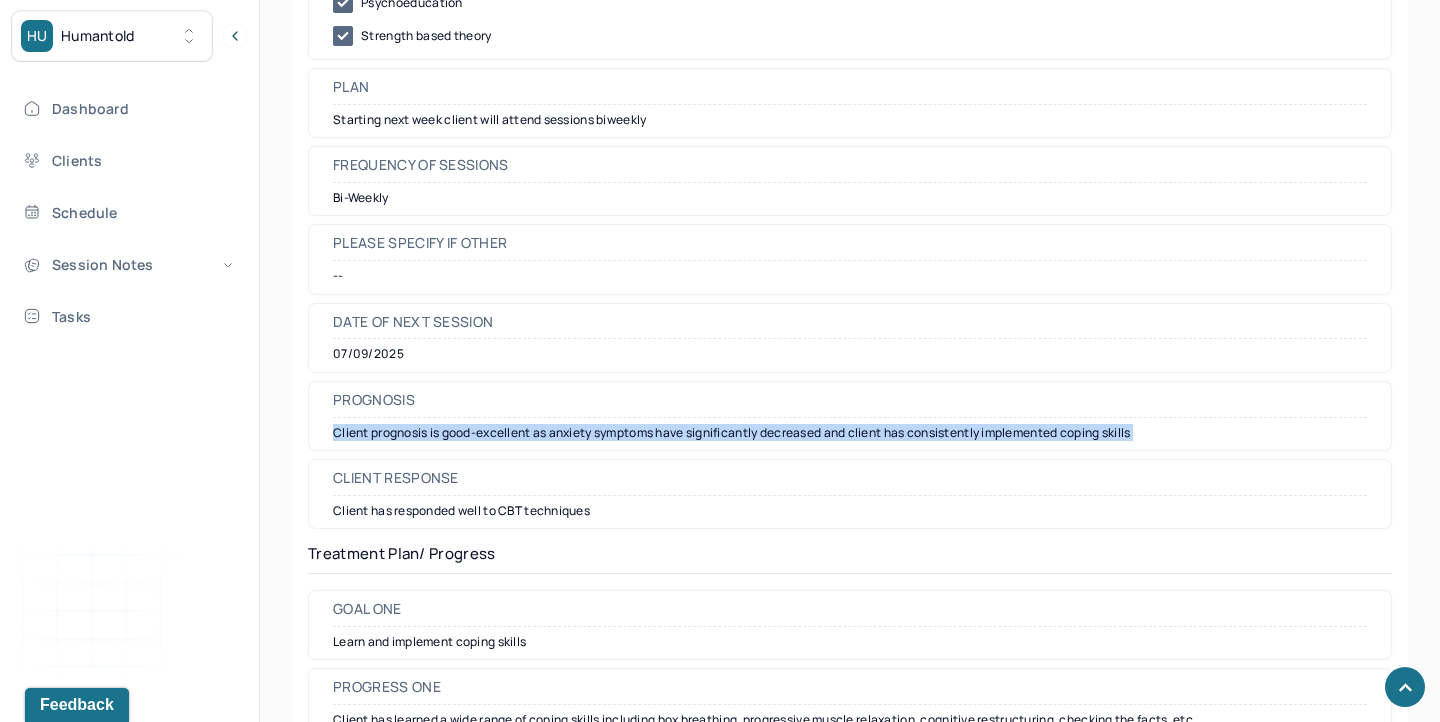 drag, startPoint x: 334, startPoint y: 432, endPoint x: 1015, endPoint y: 469, distance: 682.0044 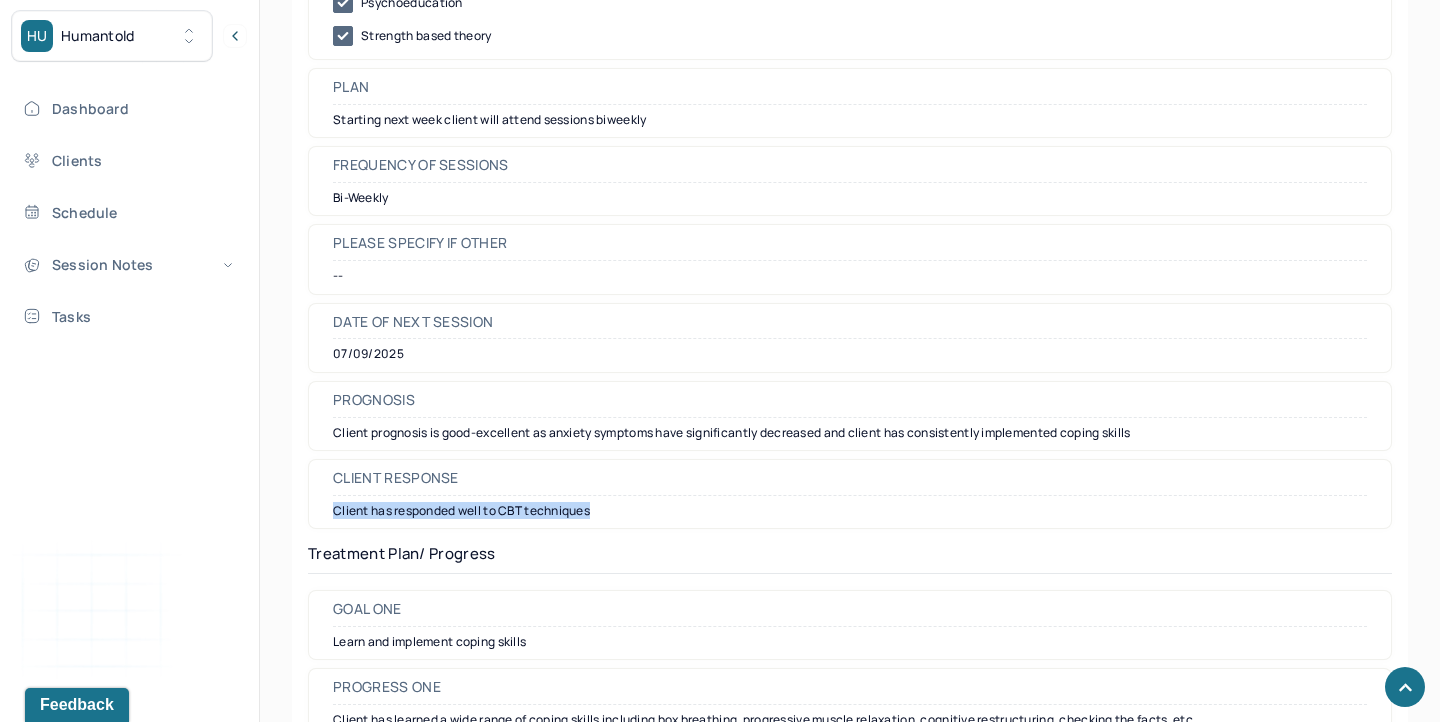 drag, startPoint x: 600, startPoint y: 511, endPoint x: 328, endPoint y: 517, distance: 272.06616 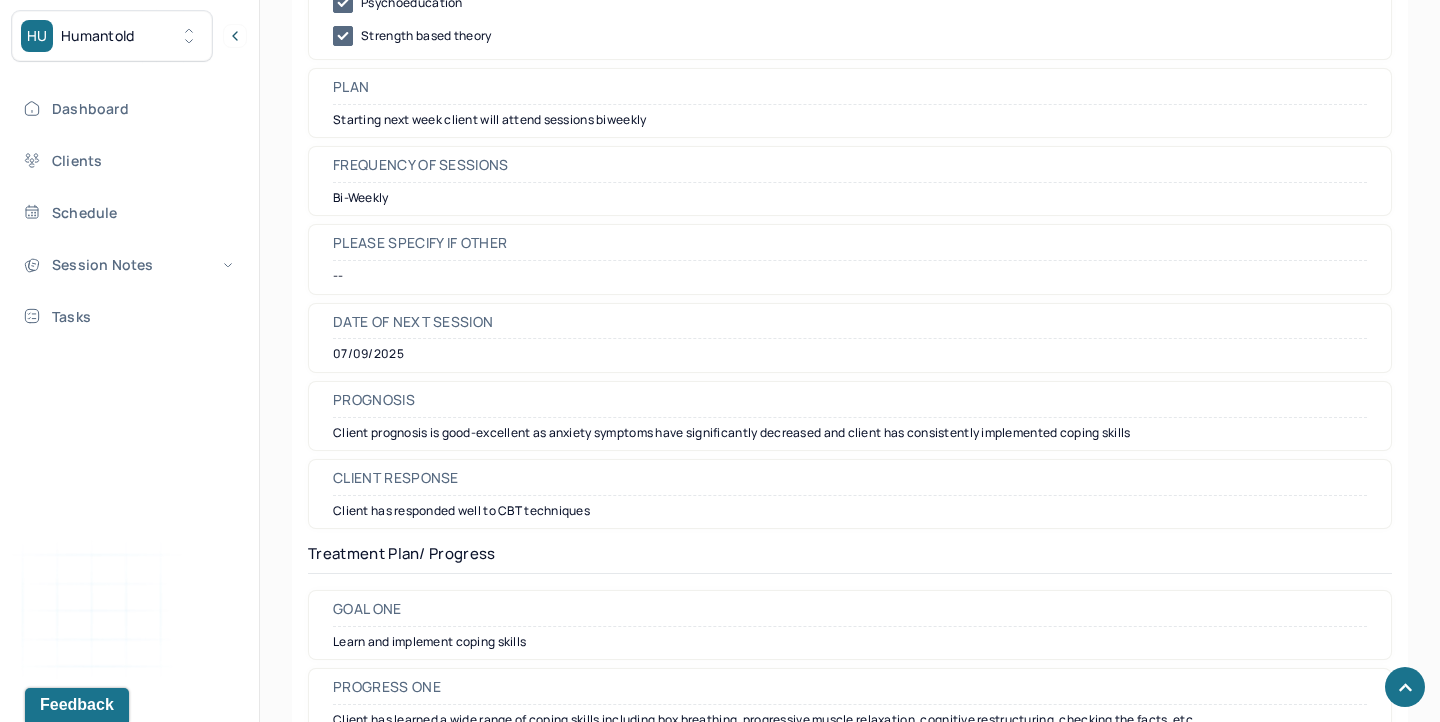 click on "HU Humantold       Dashboard Clients Schedule Session Notes Tasks ZM Zenna   Mould provider   Logout" at bounding box center [130, 361] 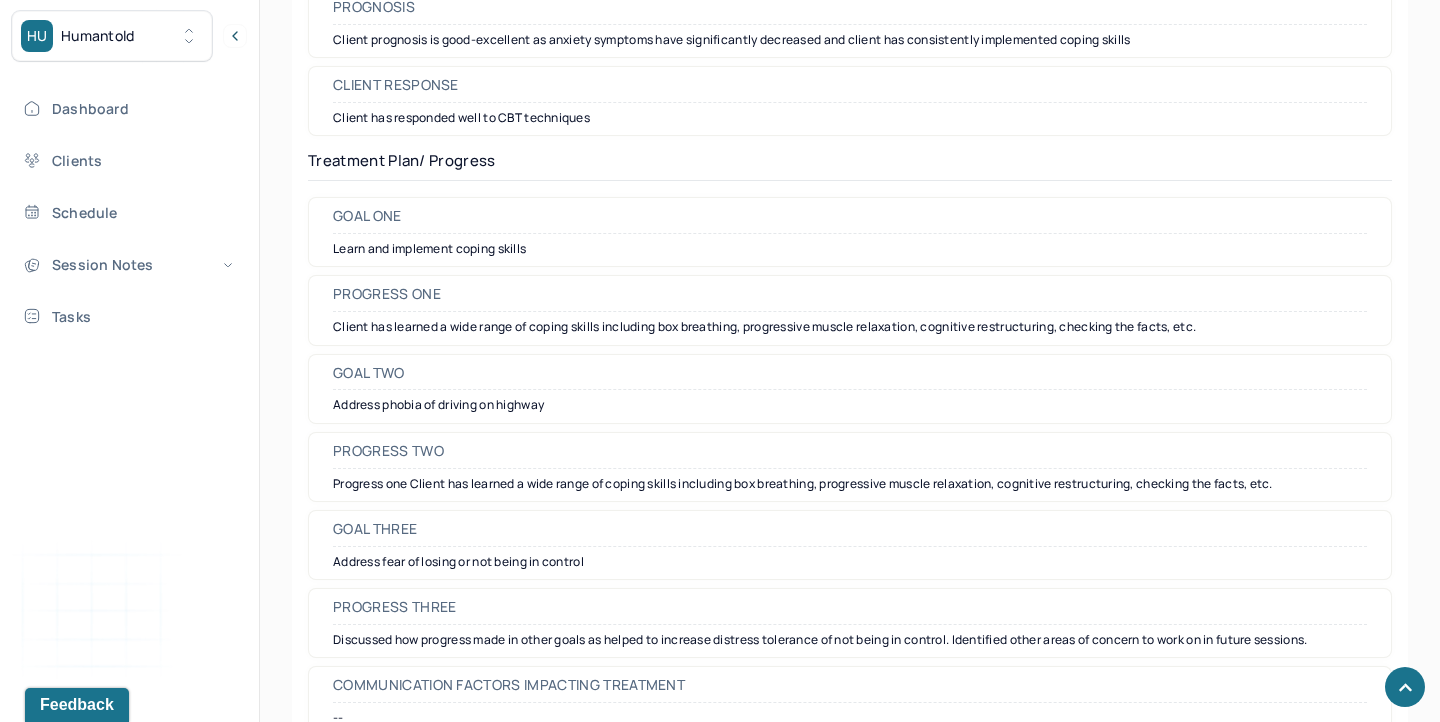 scroll, scrollTop: 2909, scrollLeft: 0, axis: vertical 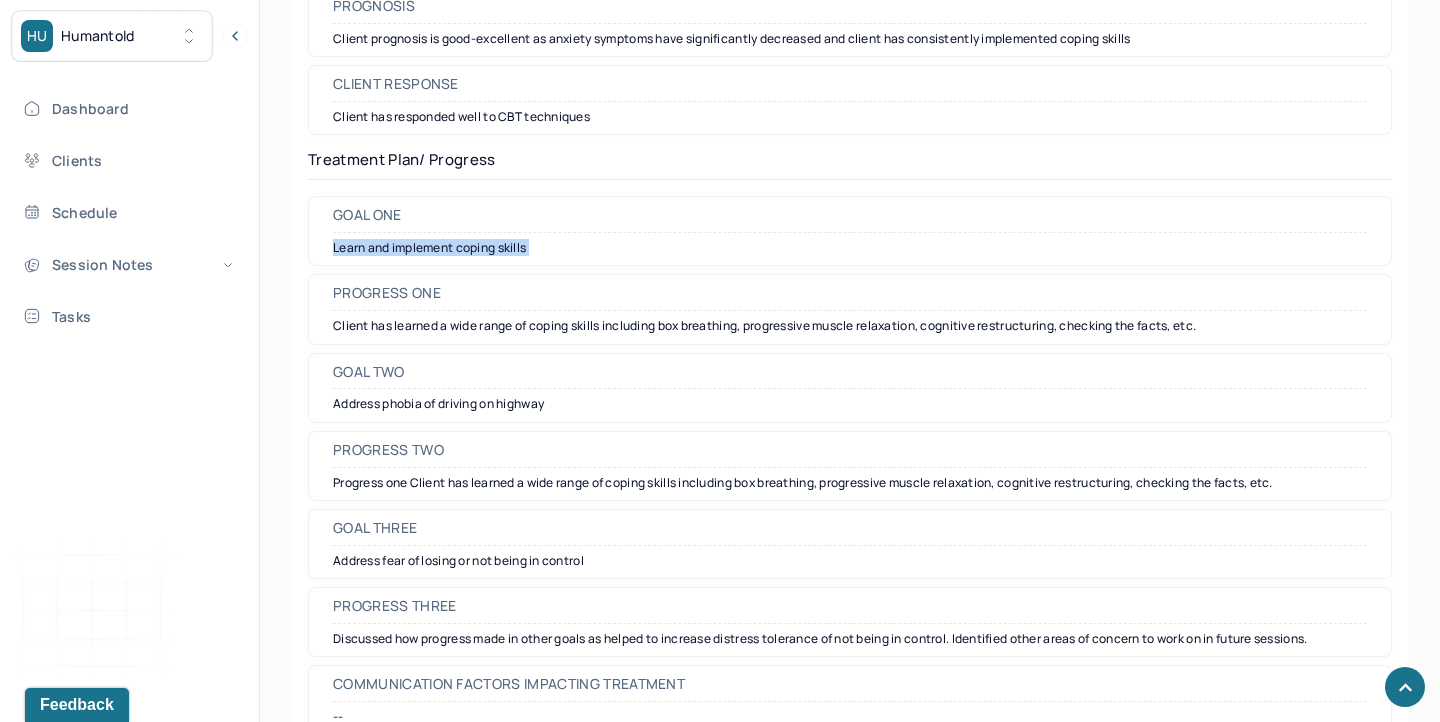 drag, startPoint x: 334, startPoint y: 247, endPoint x: 650, endPoint y: 281, distance: 317.82385 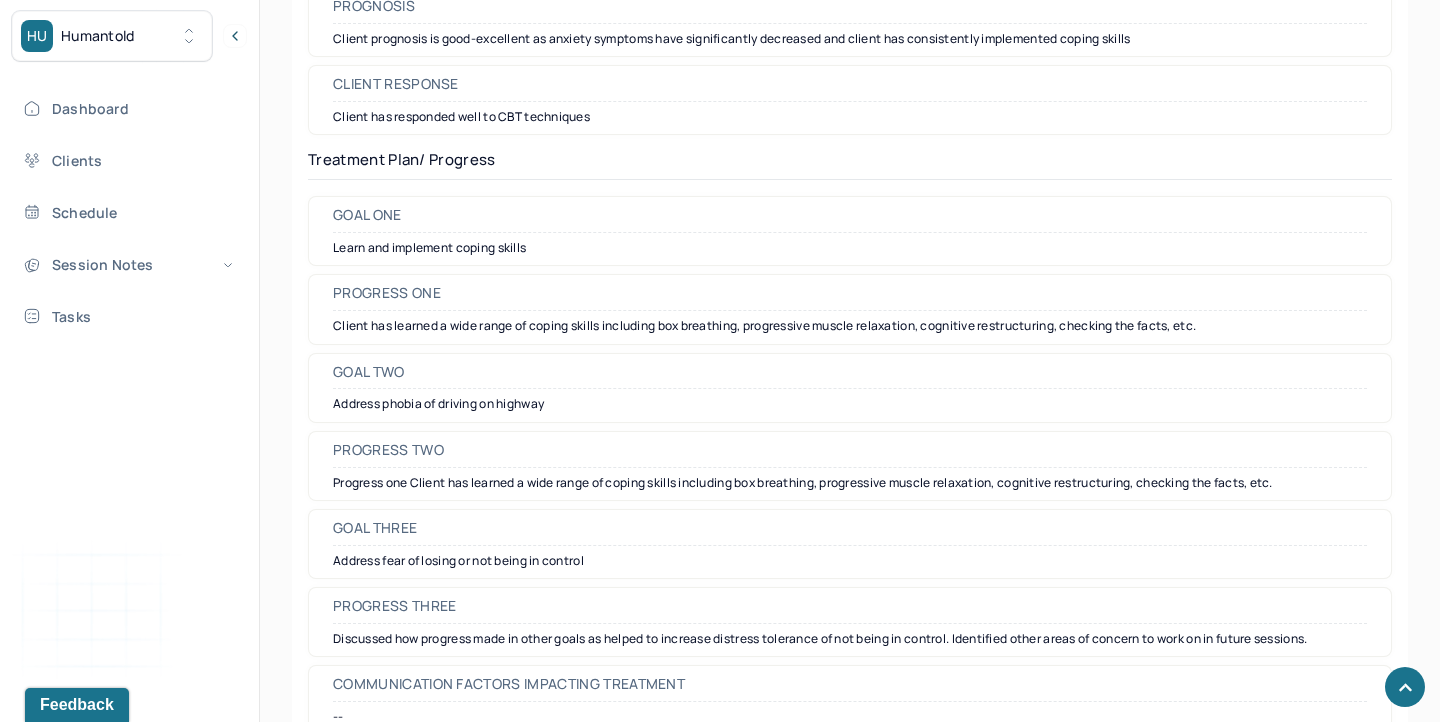 click on "Progress one Client has learned a wide range of coping skills including box breathing, progressive muscle relaxation, cognitive restructuring, checking the facts, etc." at bounding box center (850, 309) 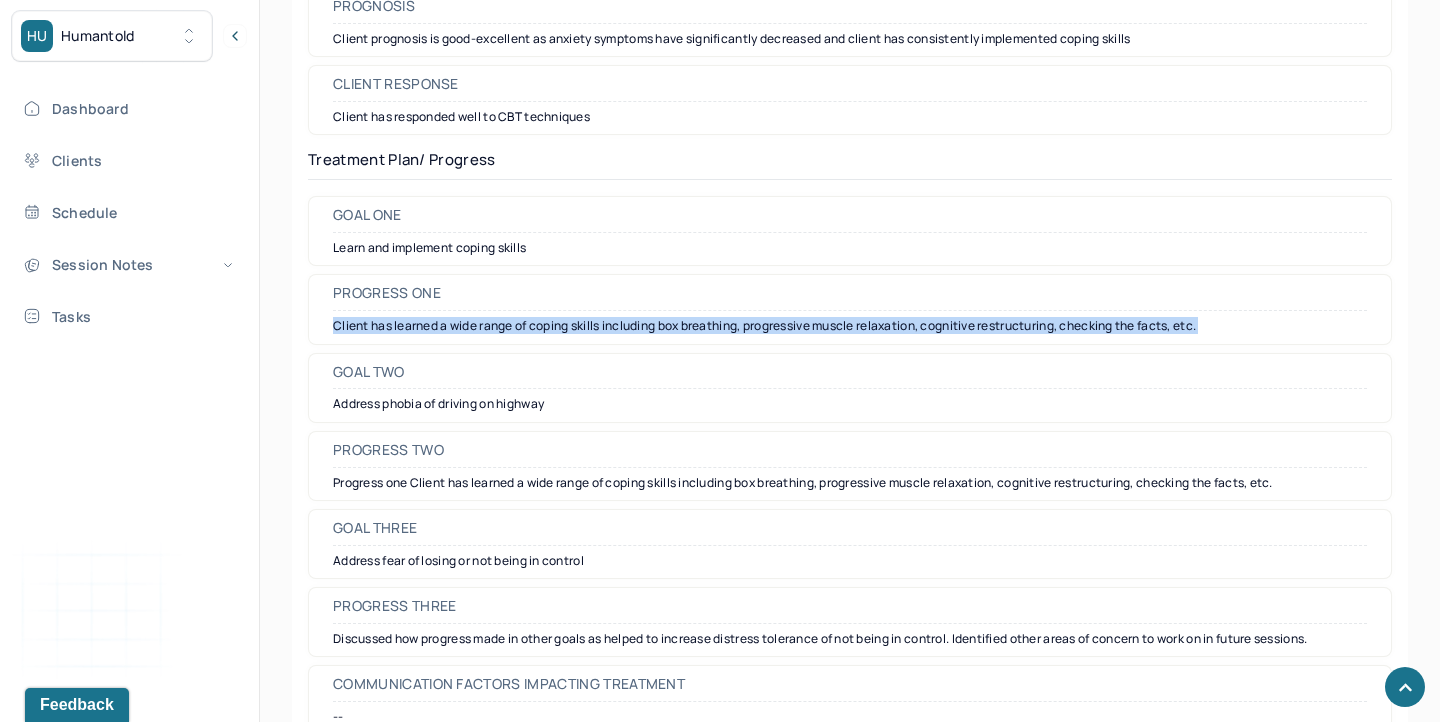 drag, startPoint x: 335, startPoint y: 329, endPoint x: 721, endPoint y: 361, distance: 387.32416 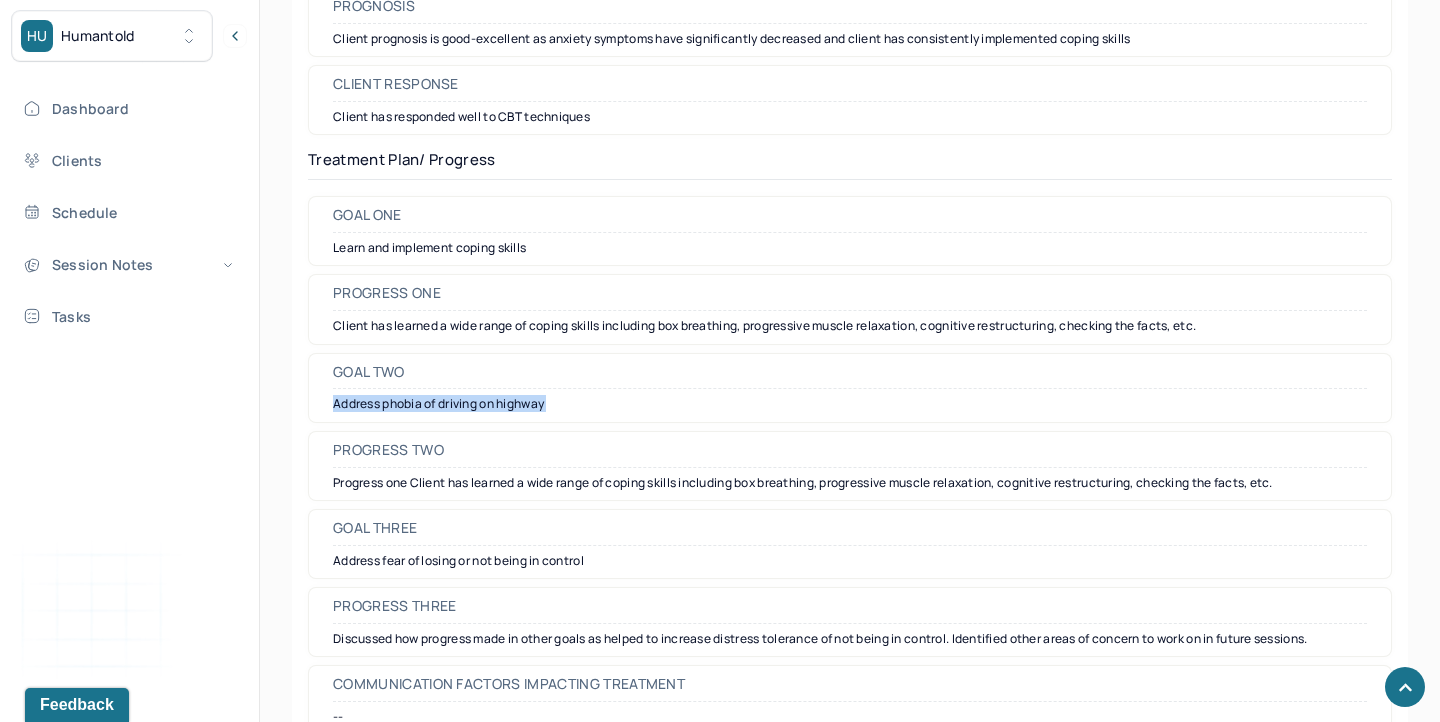 drag, startPoint x: 332, startPoint y: 406, endPoint x: 506, endPoint y: 431, distance: 175.7868 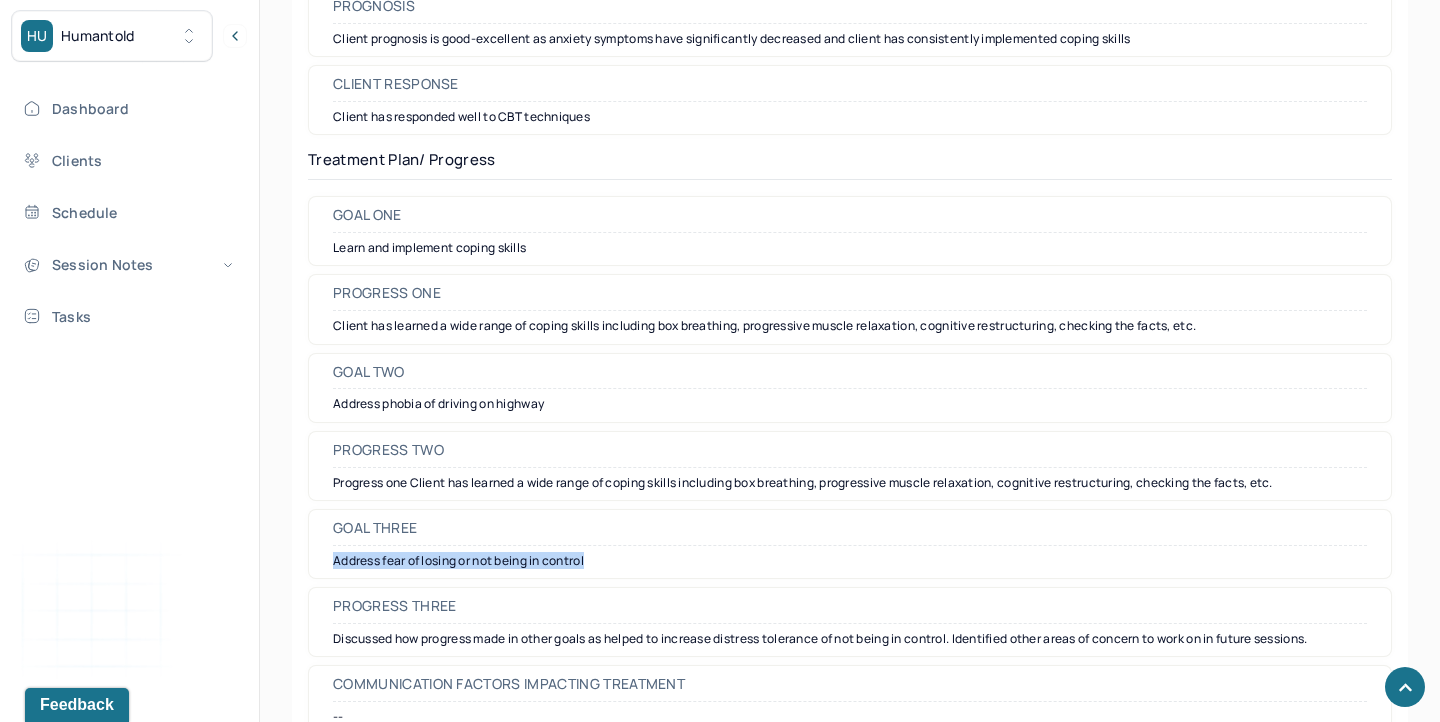 drag, startPoint x: 335, startPoint y: 563, endPoint x: 596, endPoint y: 562, distance: 261.00192 